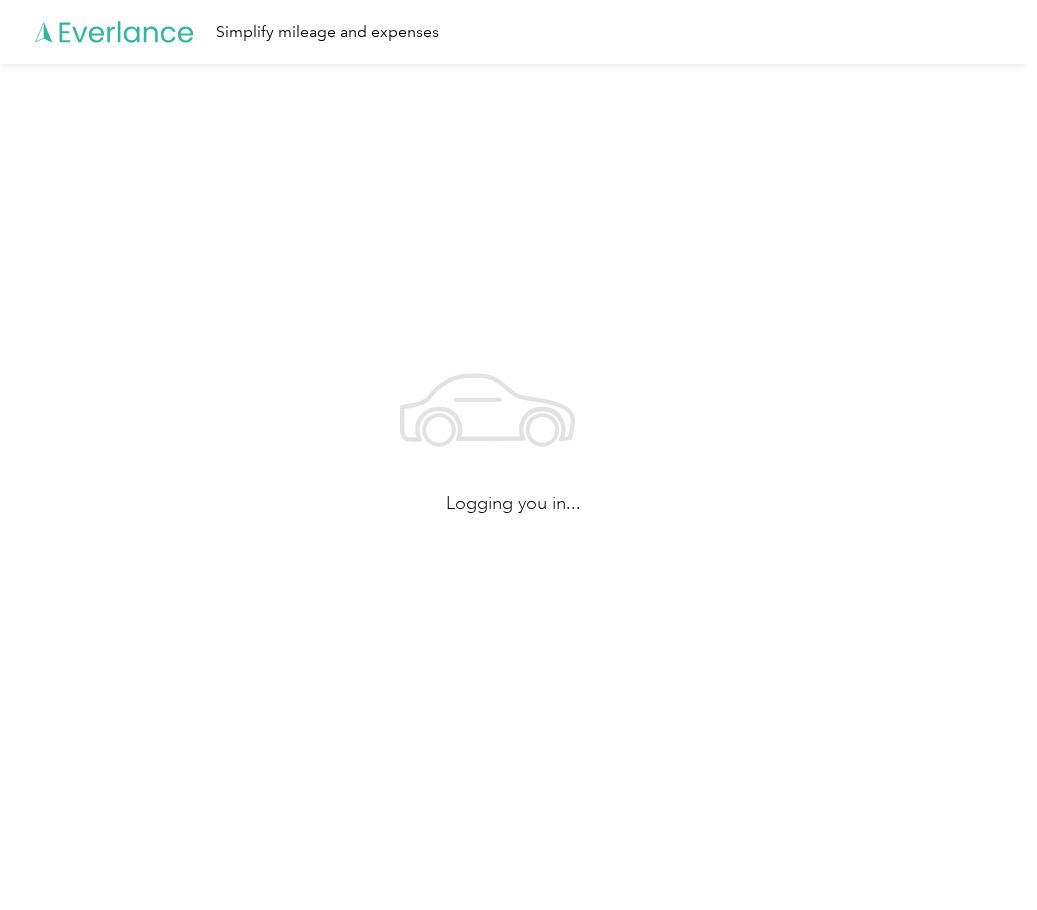 scroll, scrollTop: 0, scrollLeft: 0, axis: both 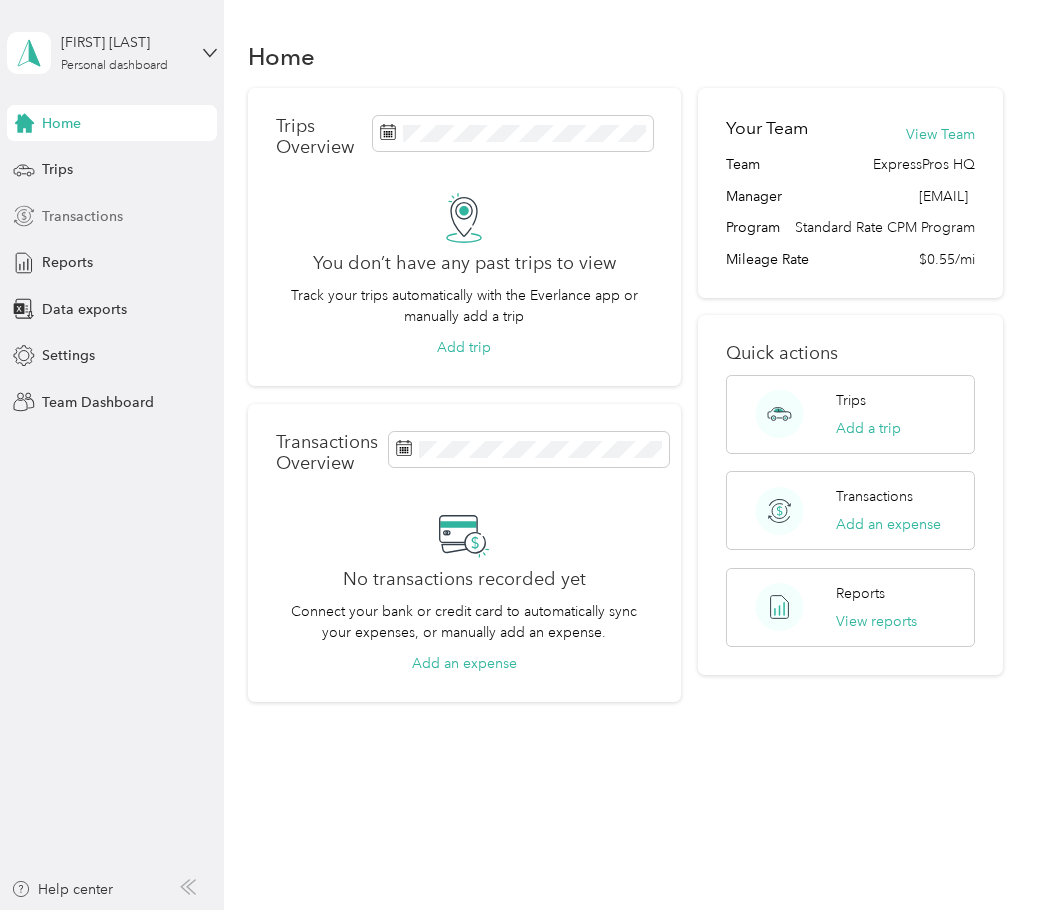 click on "Transactions" at bounding box center [82, 216] 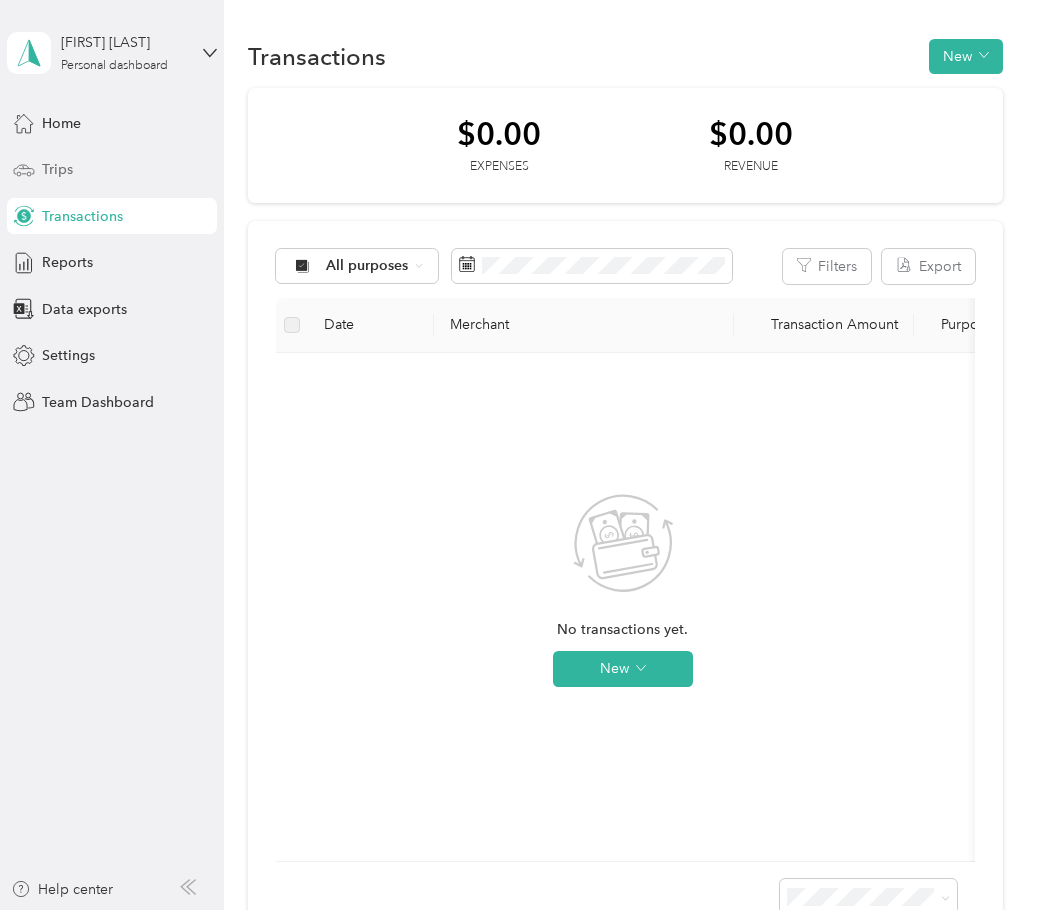 click on "Trips" at bounding box center [57, 169] 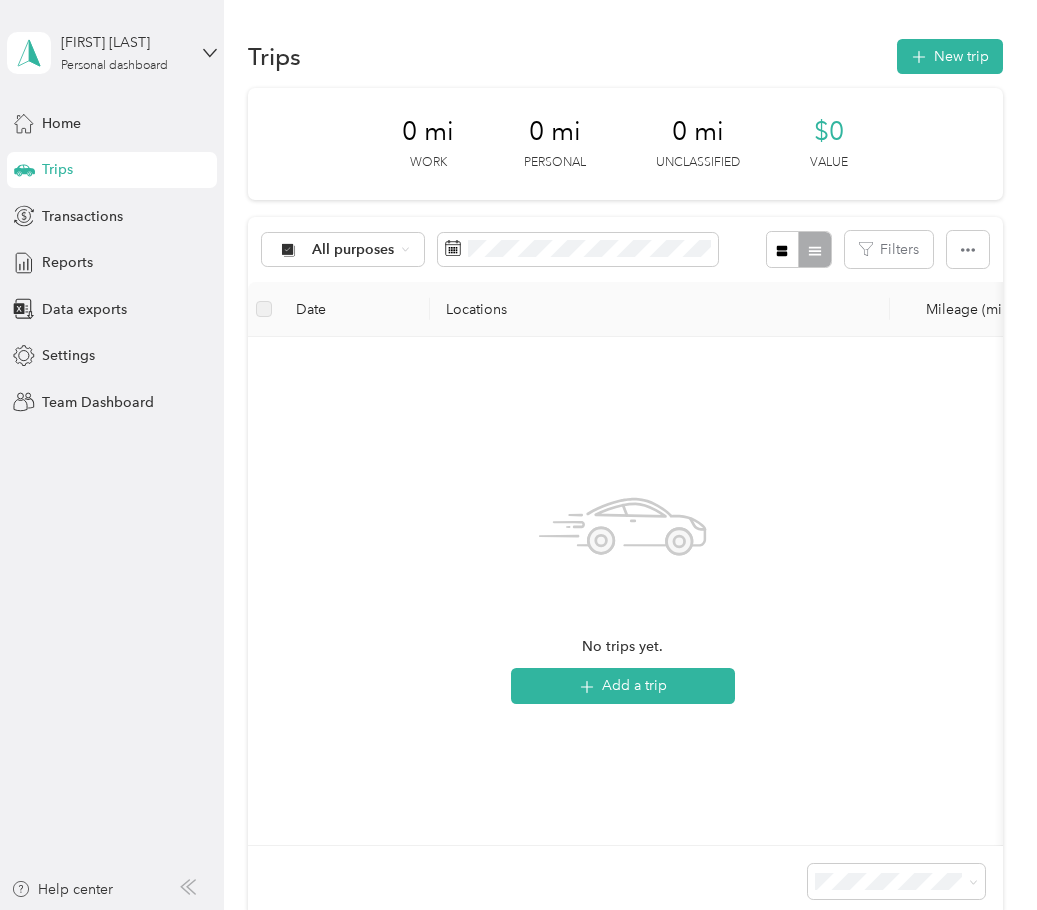 click on "[FIRST] [LAST] Personal dashboard" at bounding box center (112, 53) 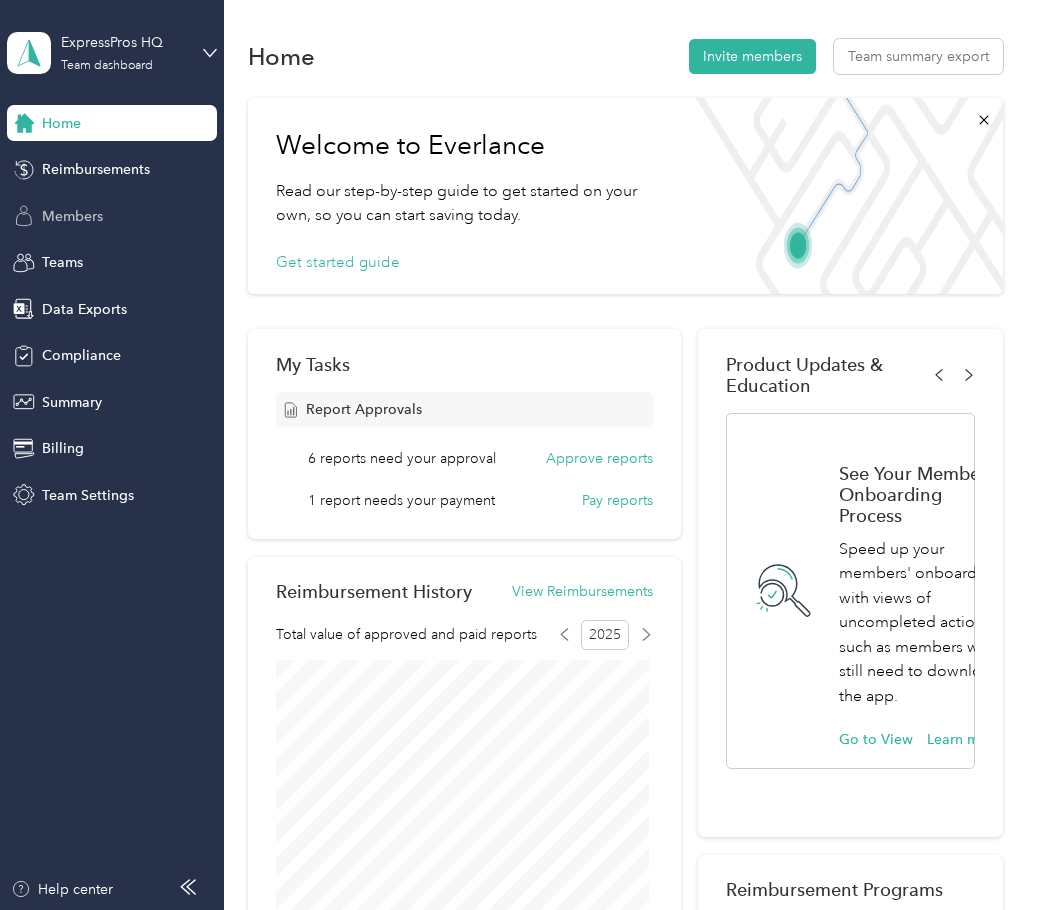 click on "Members" at bounding box center [72, 216] 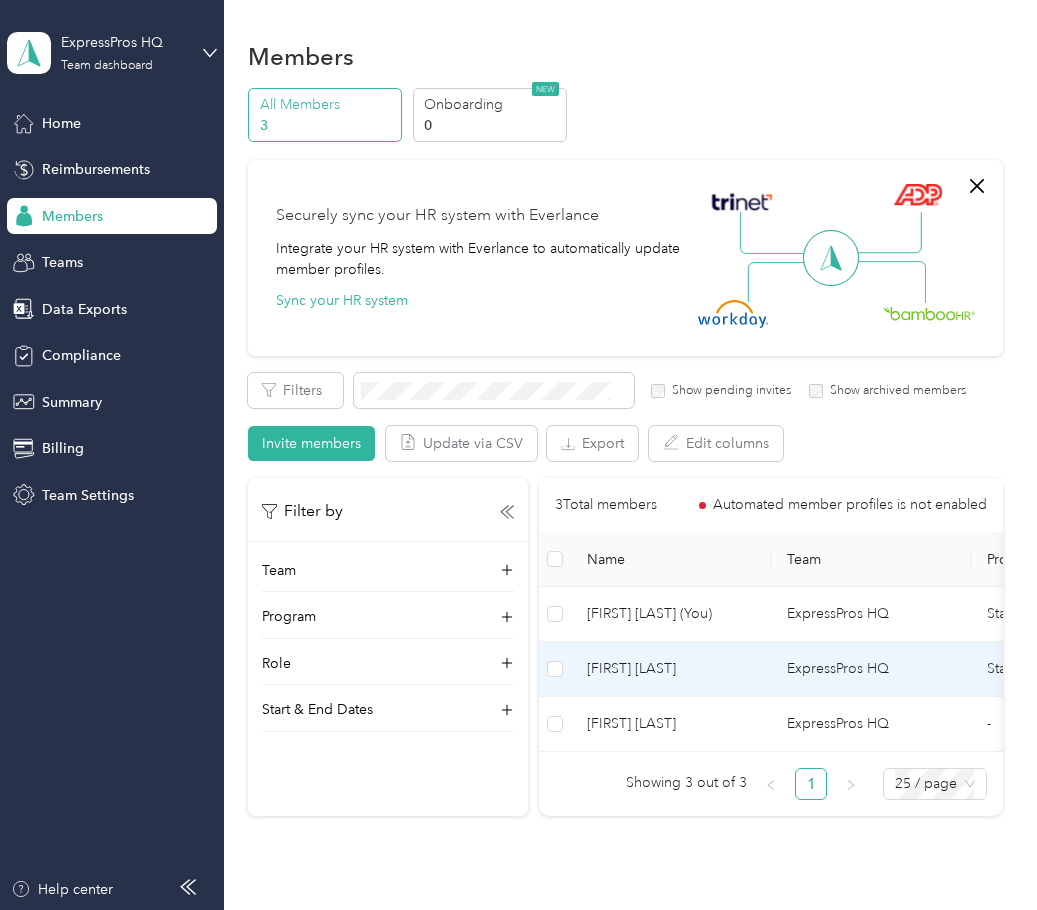 click on "[FIRST] [LAST]" at bounding box center [671, 669] 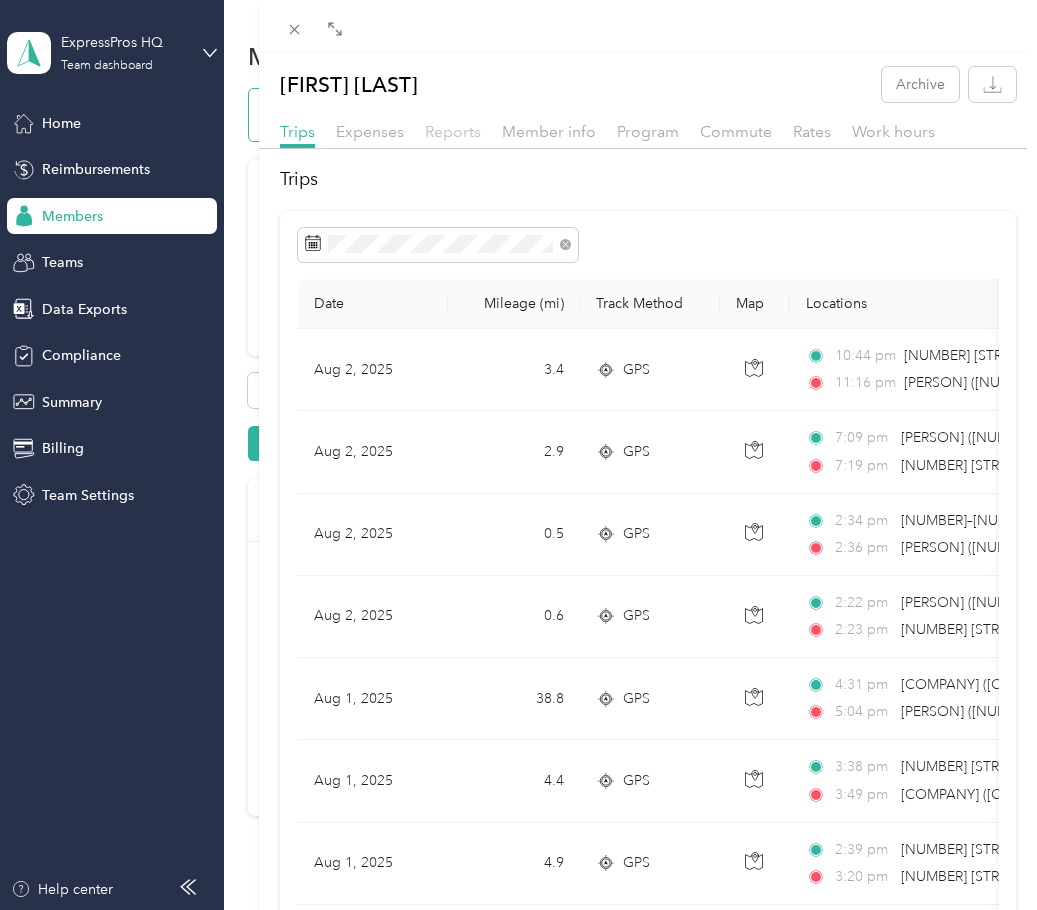 click on "Reports" at bounding box center [453, 131] 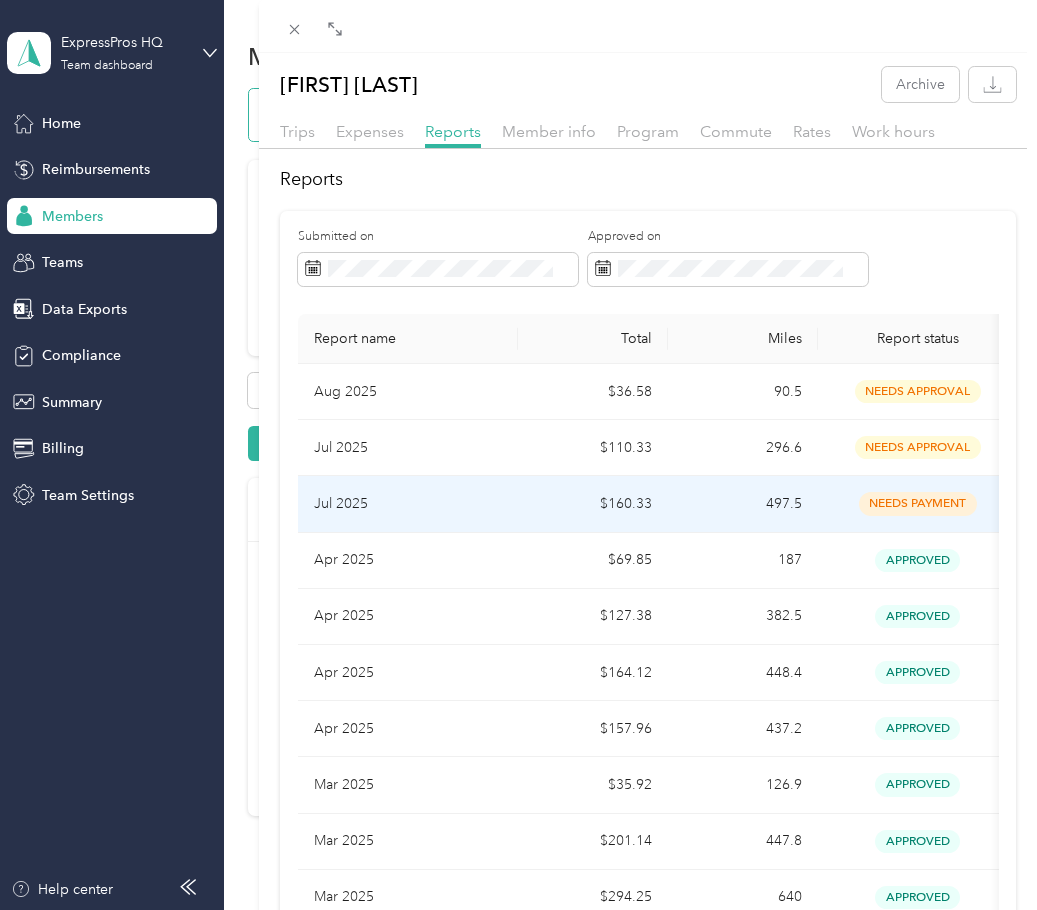click on "needs payment" at bounding box center (918, 503) 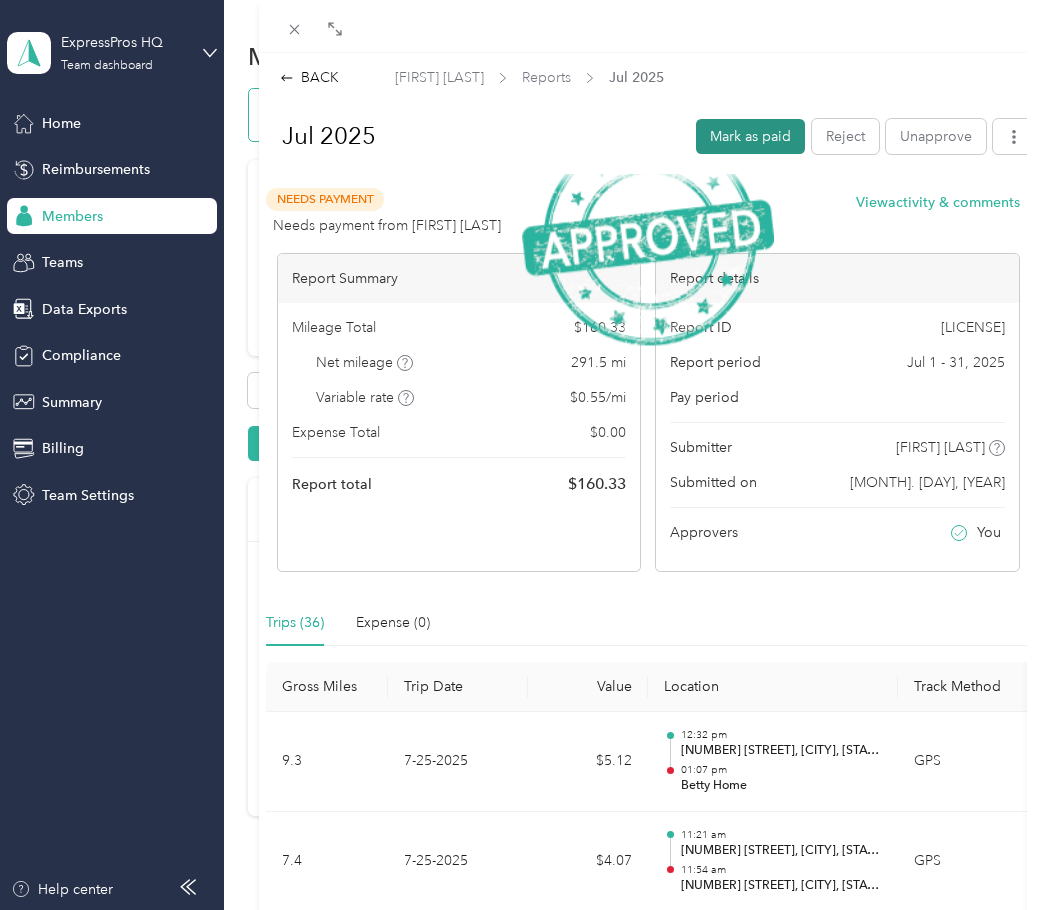 click on "Mark as paid" at bounding box center [750, 136] 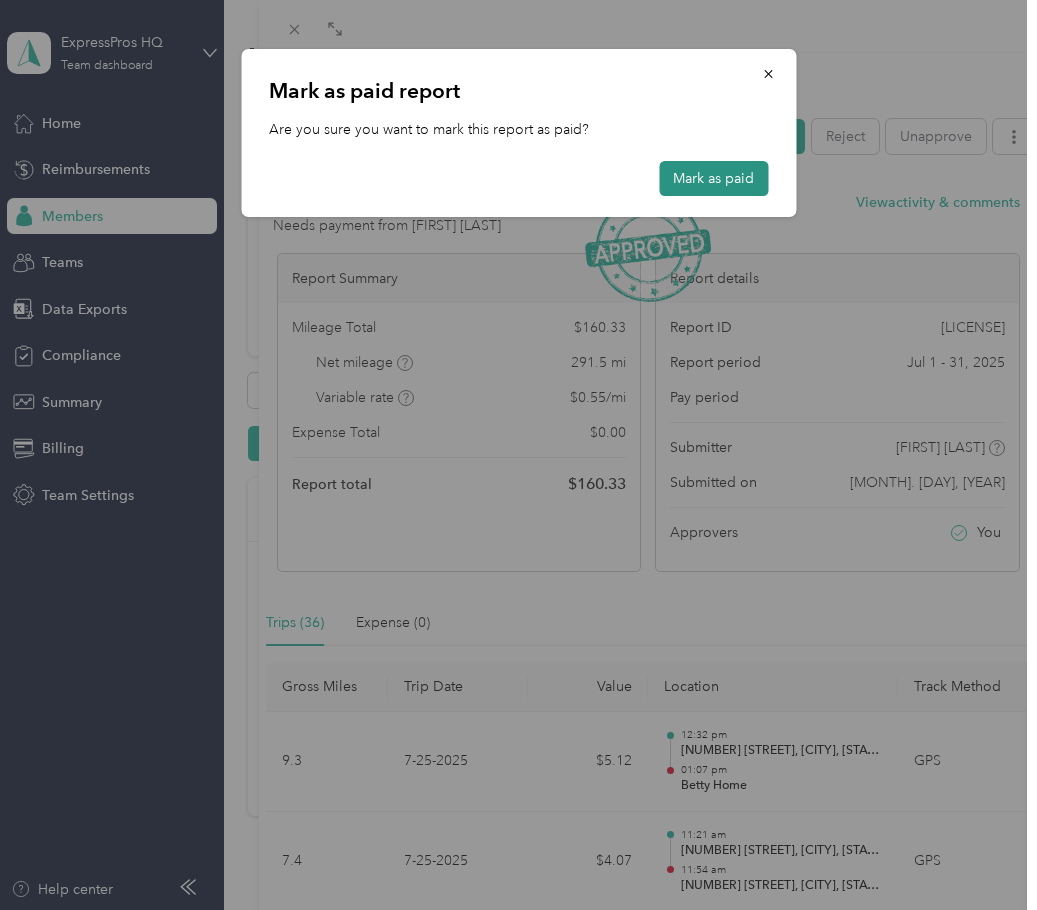 click on "Mark as paid" at bounding box center (713, 178) 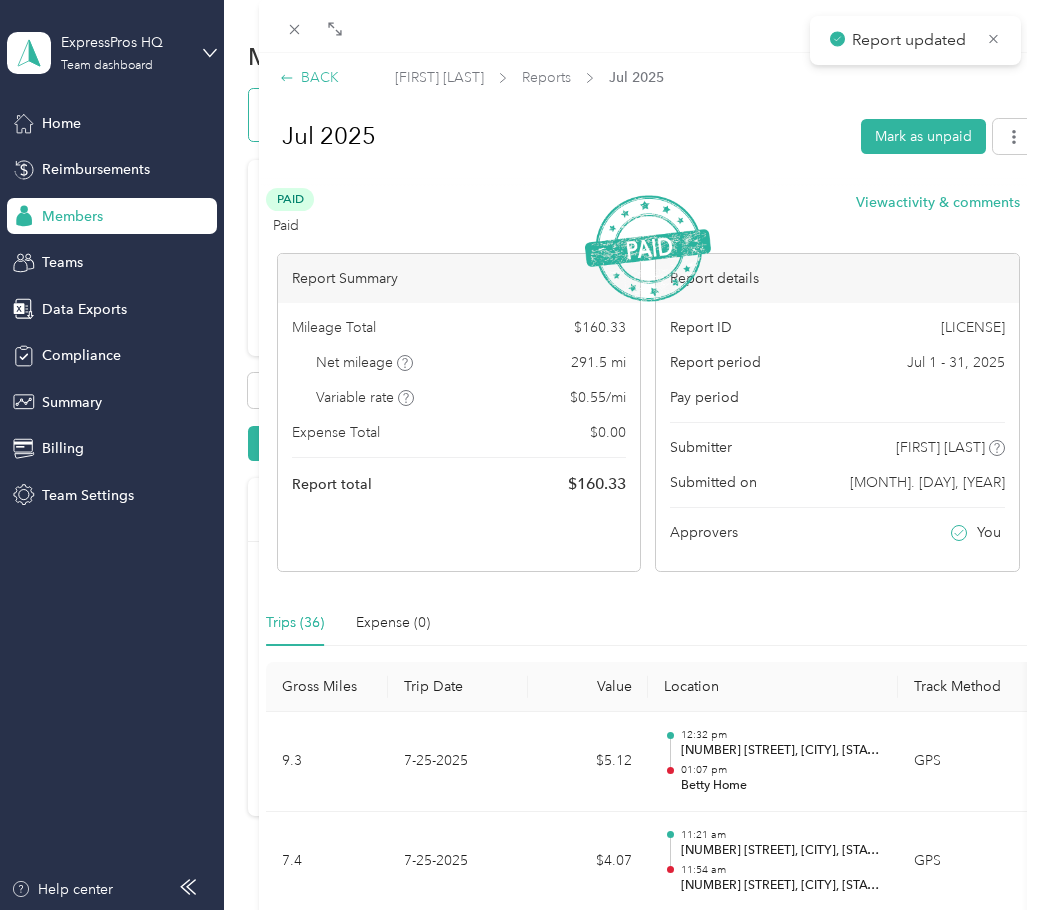 click on "BACK" at bounding box center [309, 77] 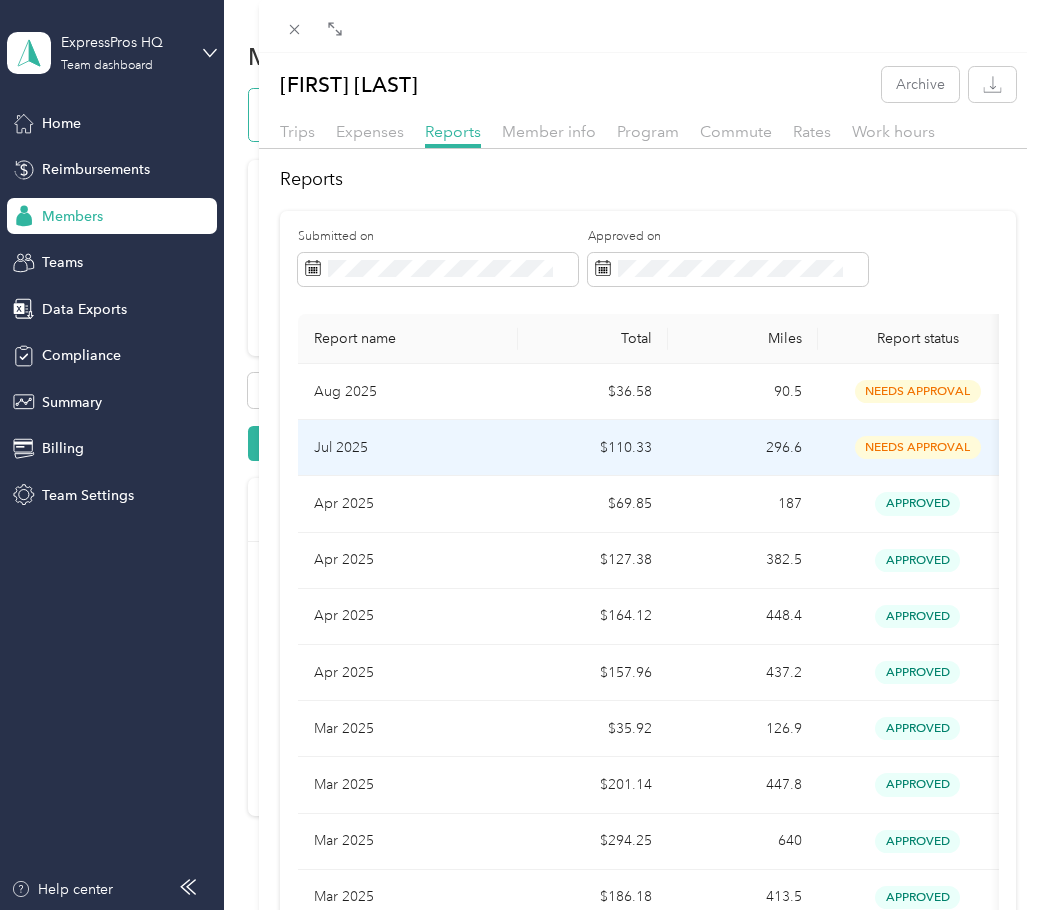 click on "296.6" at bounding box center (743, 448) 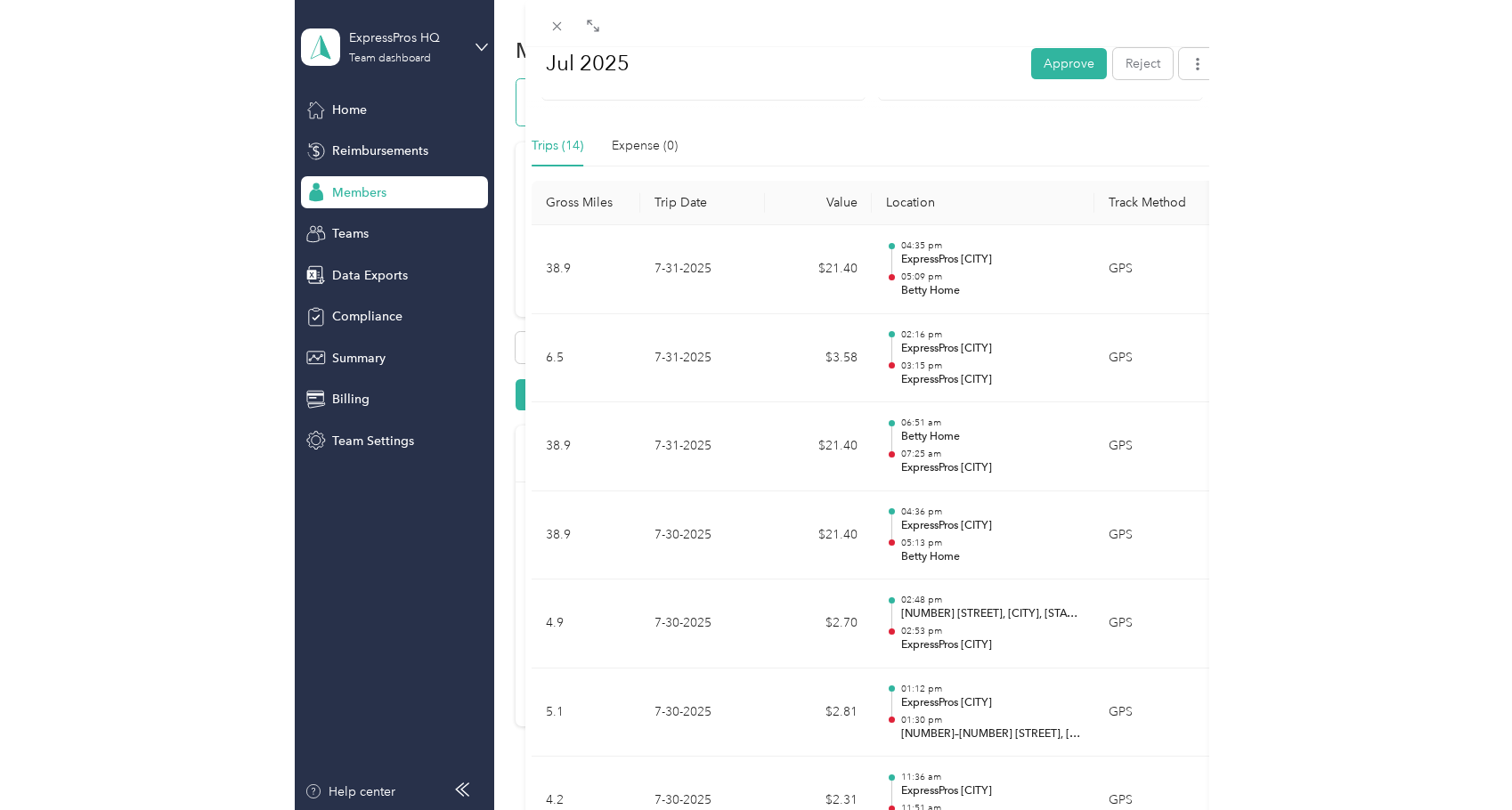 scroll, scrollTop: 407, scrollLeft: 0, axis: vertical 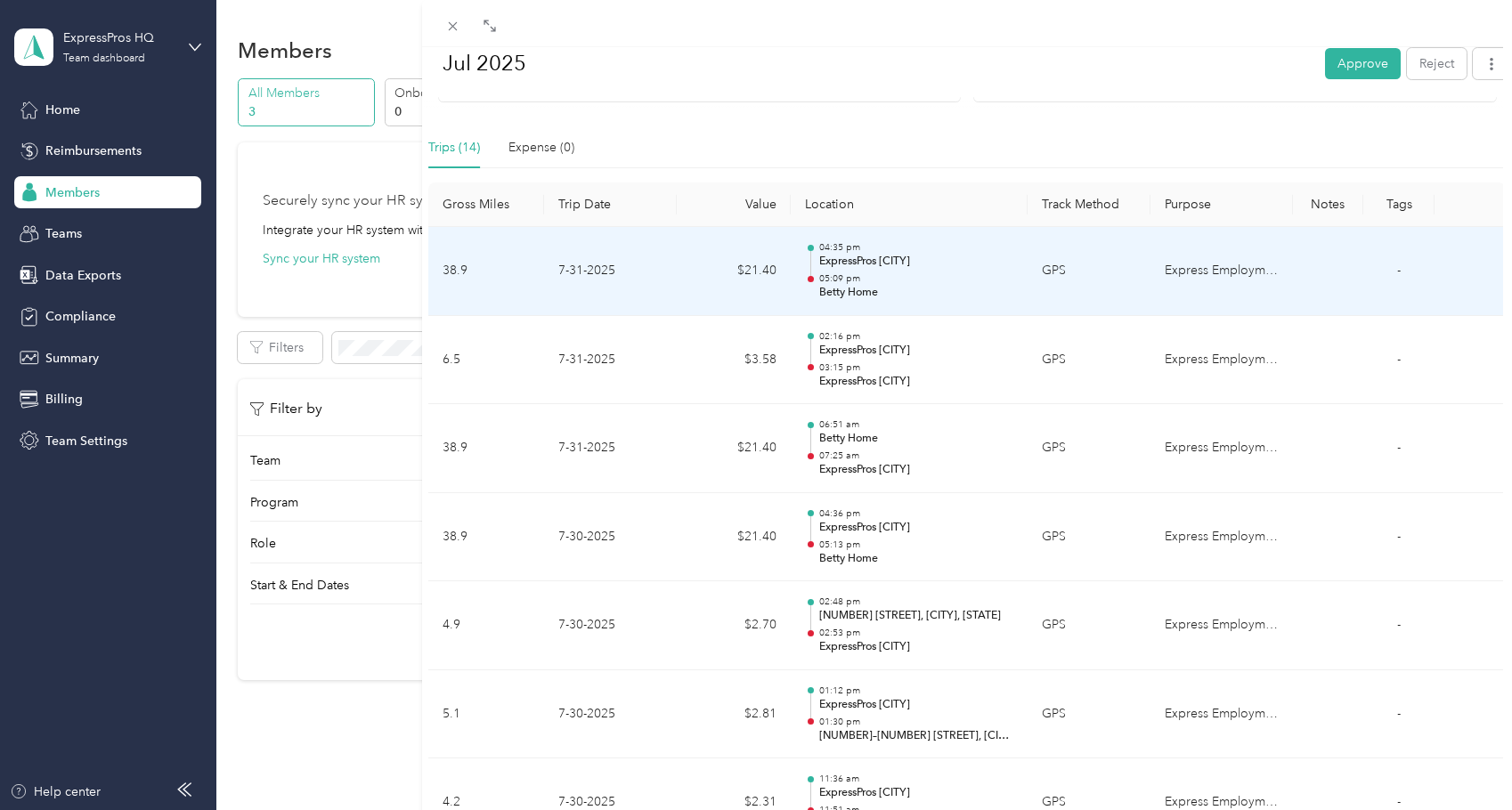click on "Express Employment Professionals [CITY]" at bounding box center [1222, 271] 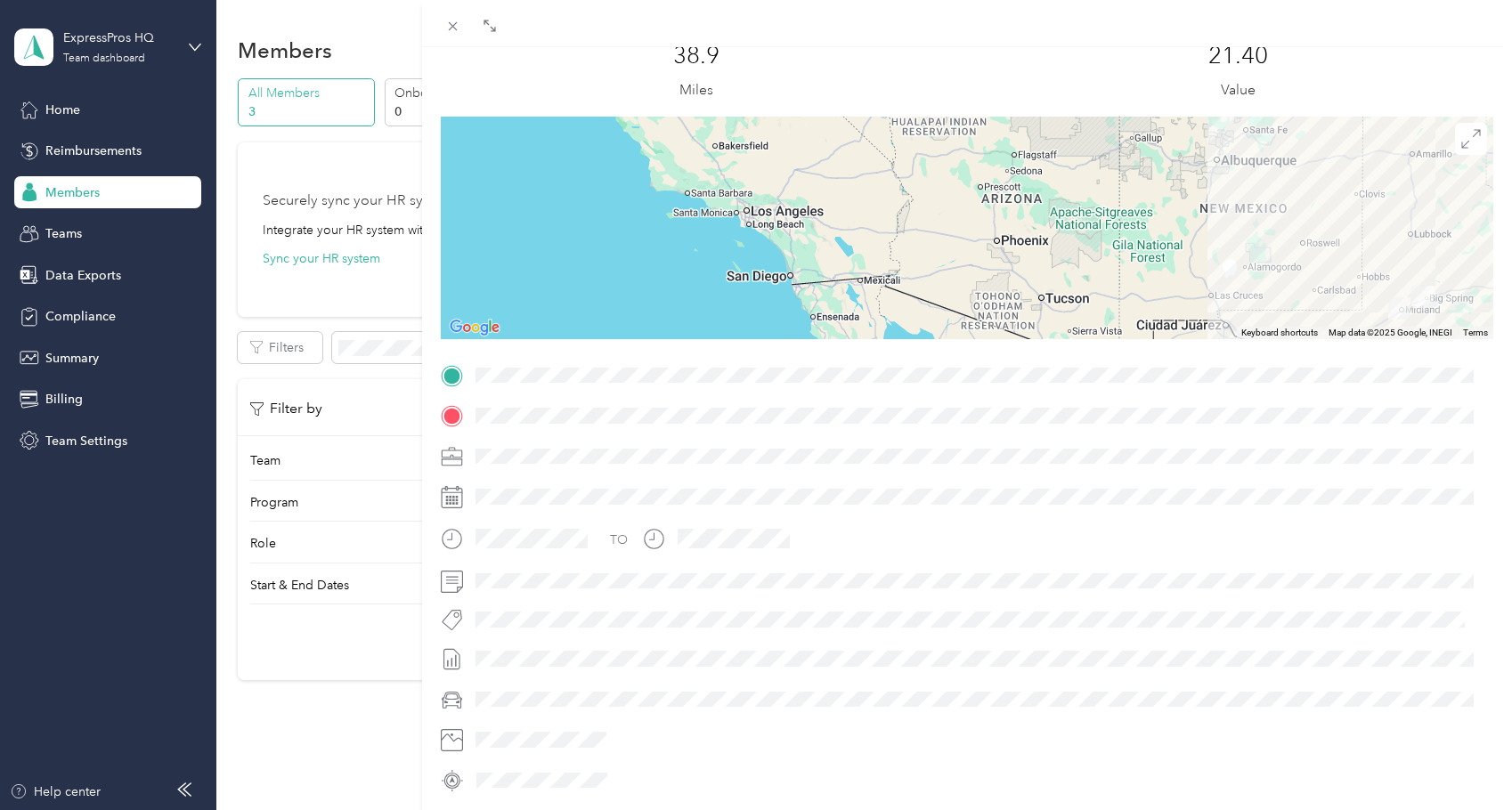 scroll, scrollTop: 0, scrollLeft: 0, axis: both 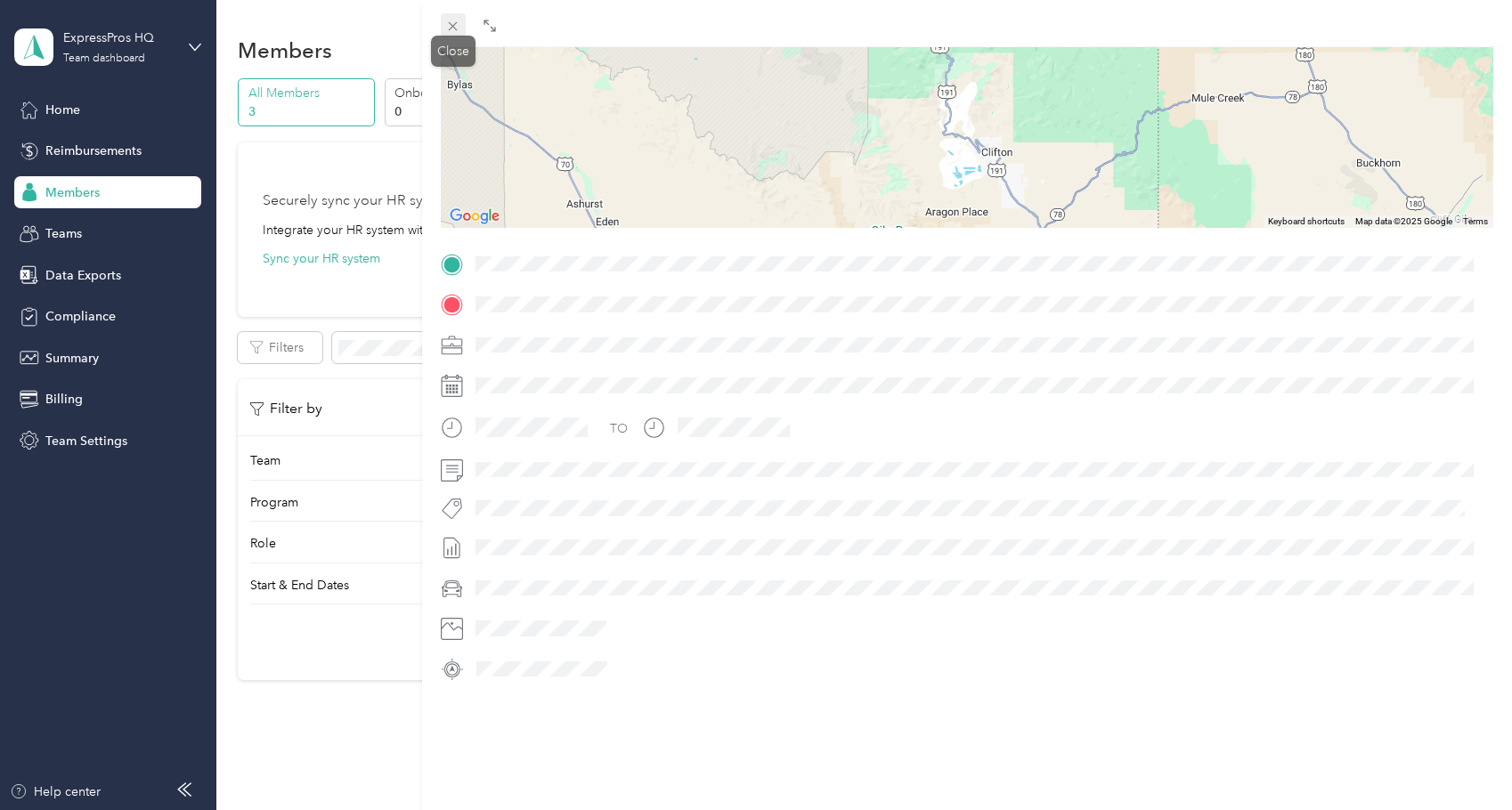 click at bounding box center (453, 26) 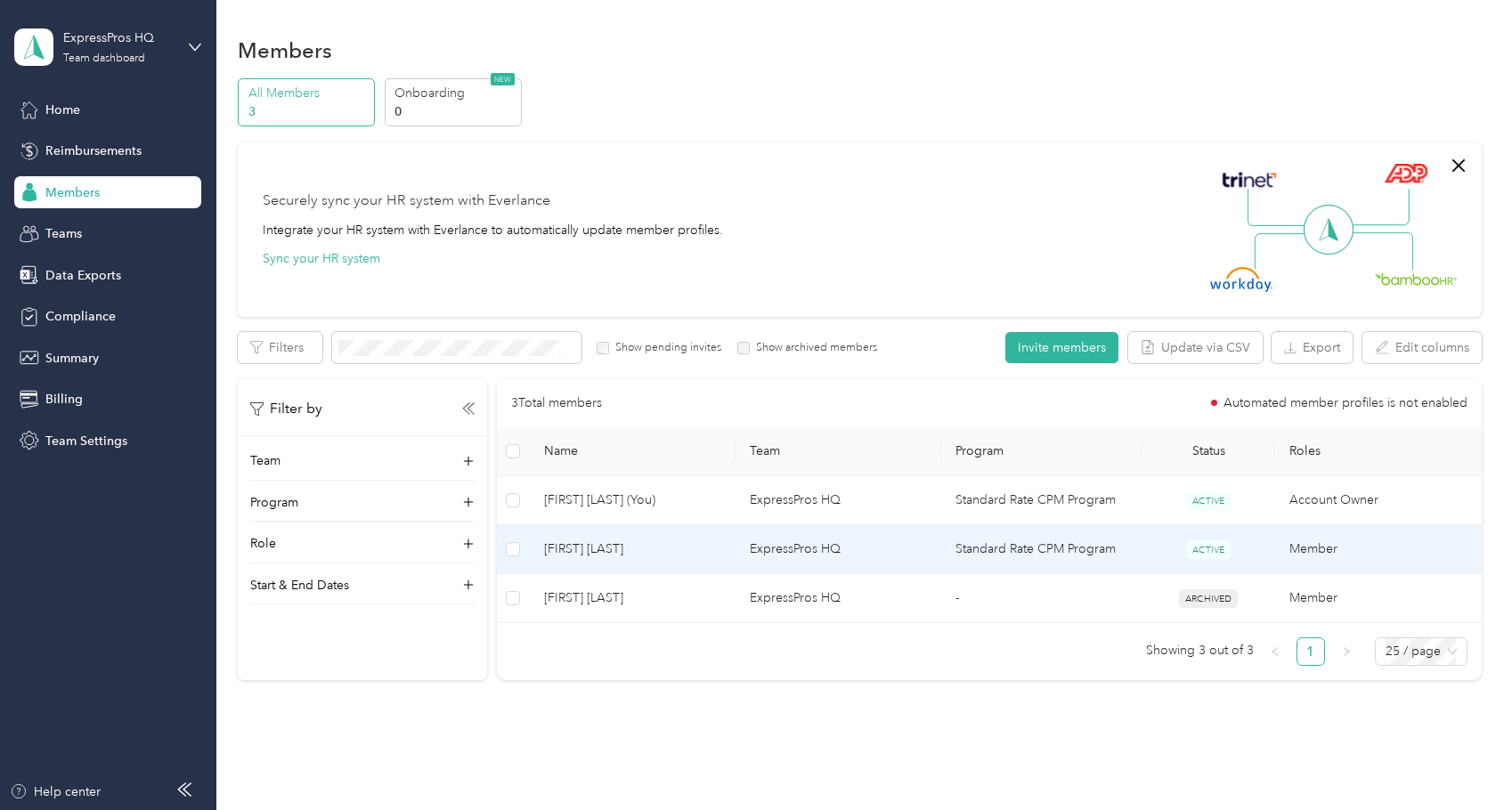 click on "ExpressPros HQ" at bounding box center [838, 549] 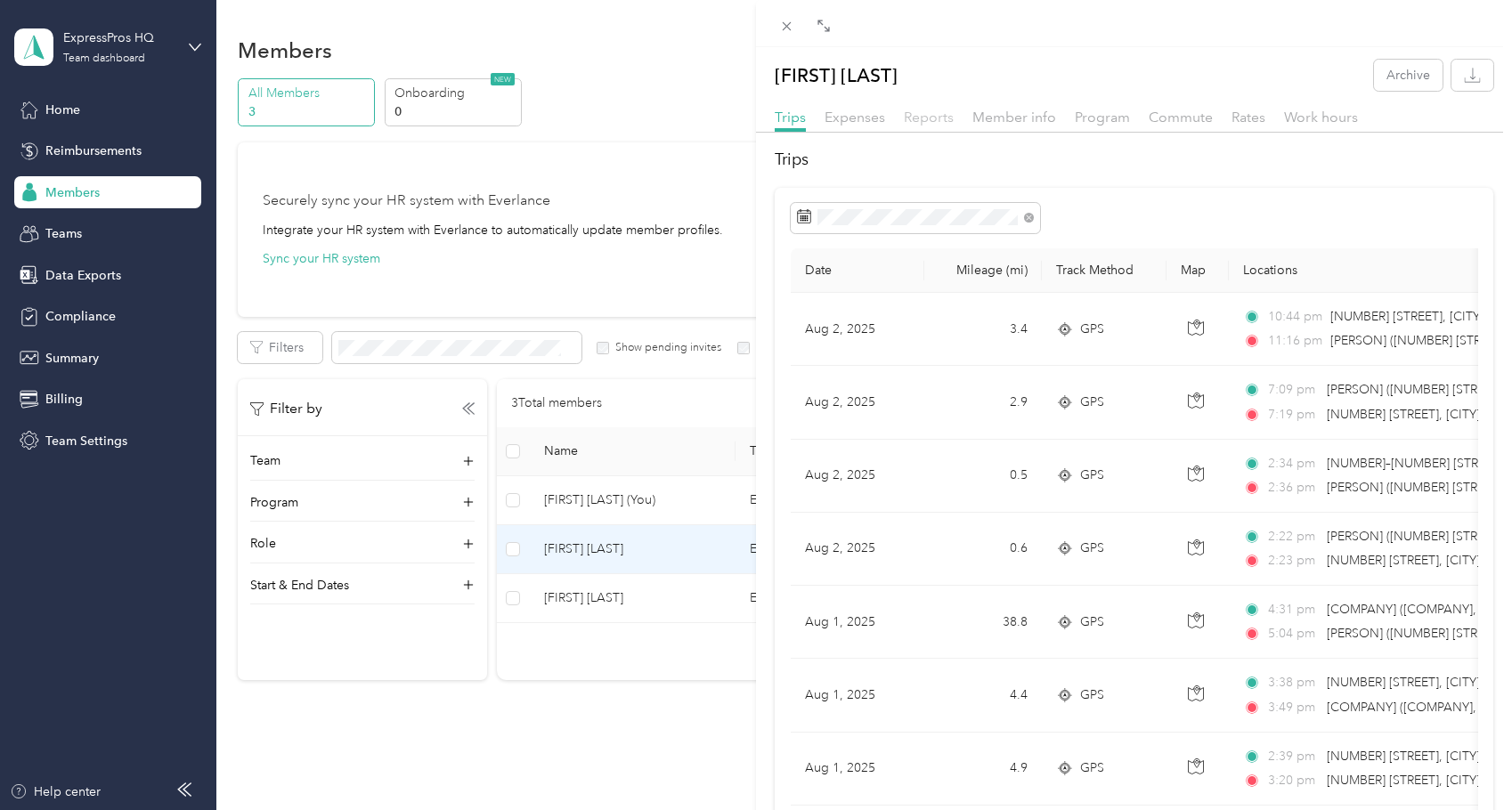 click on "Reports" at bounding box center [929, 117] 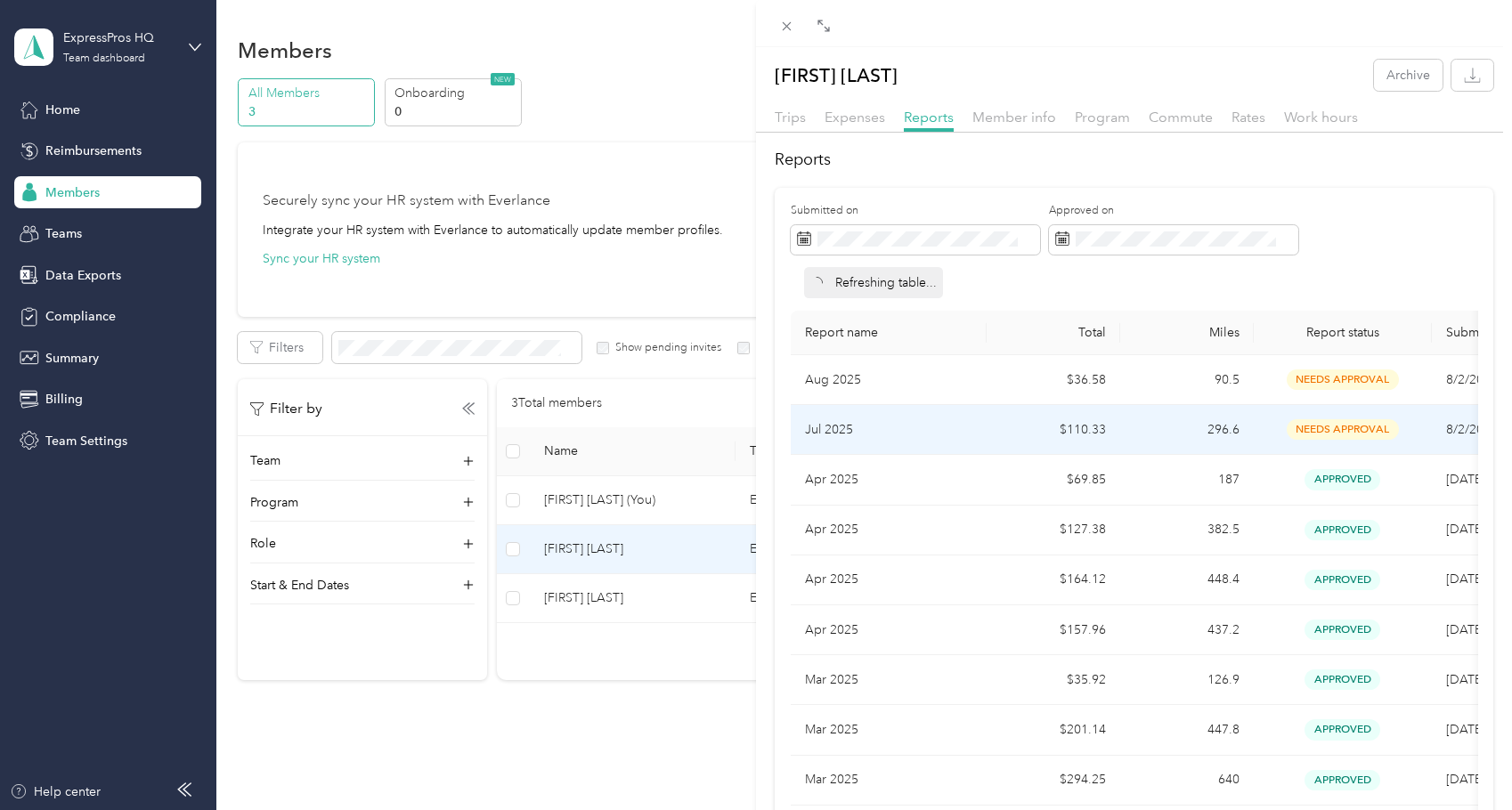 click on "needs approval" at bounding box center [1343, 429] 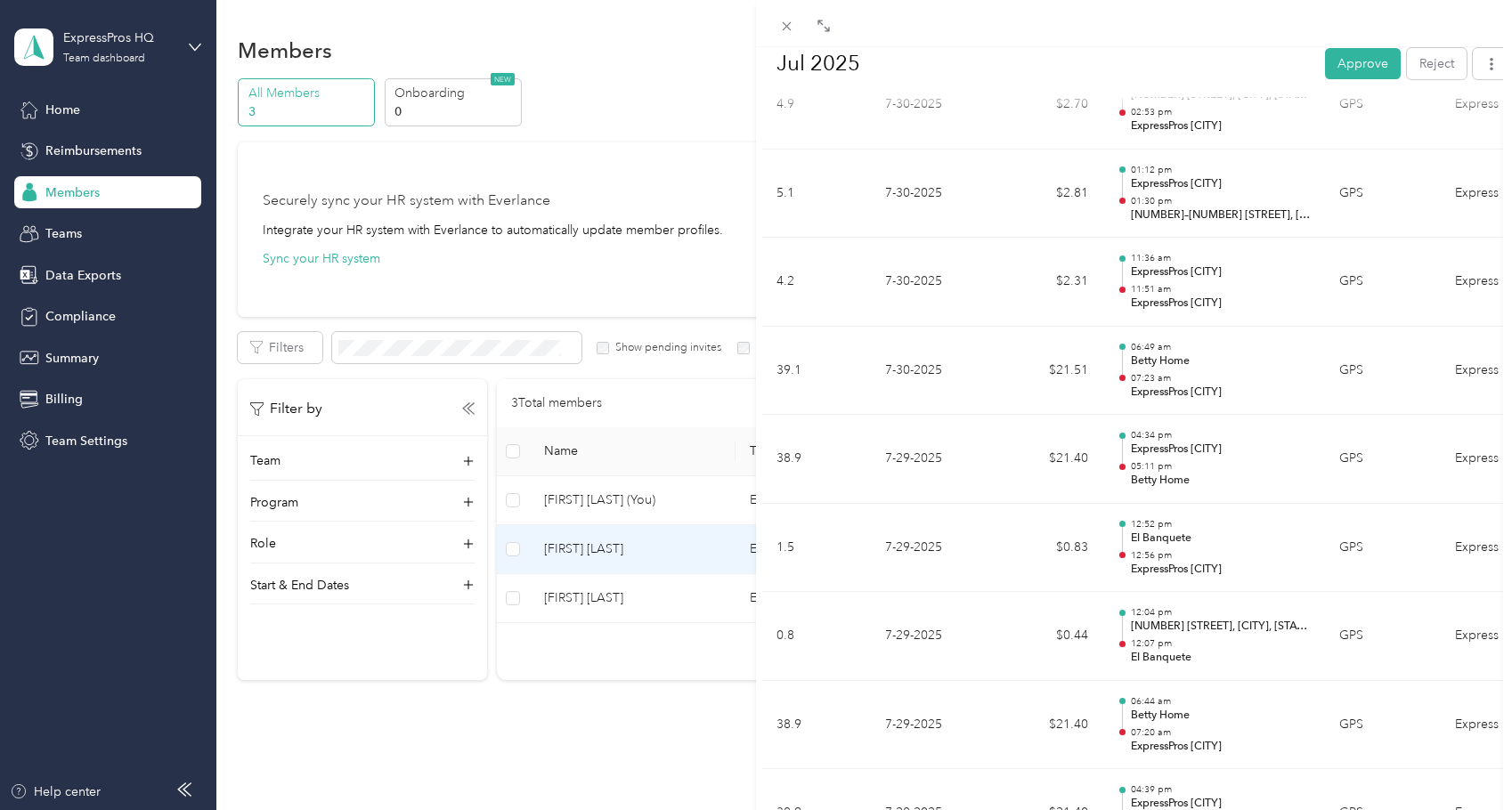 scroll, scrollTop: 916, scrollLeft: 0, axis: vertical 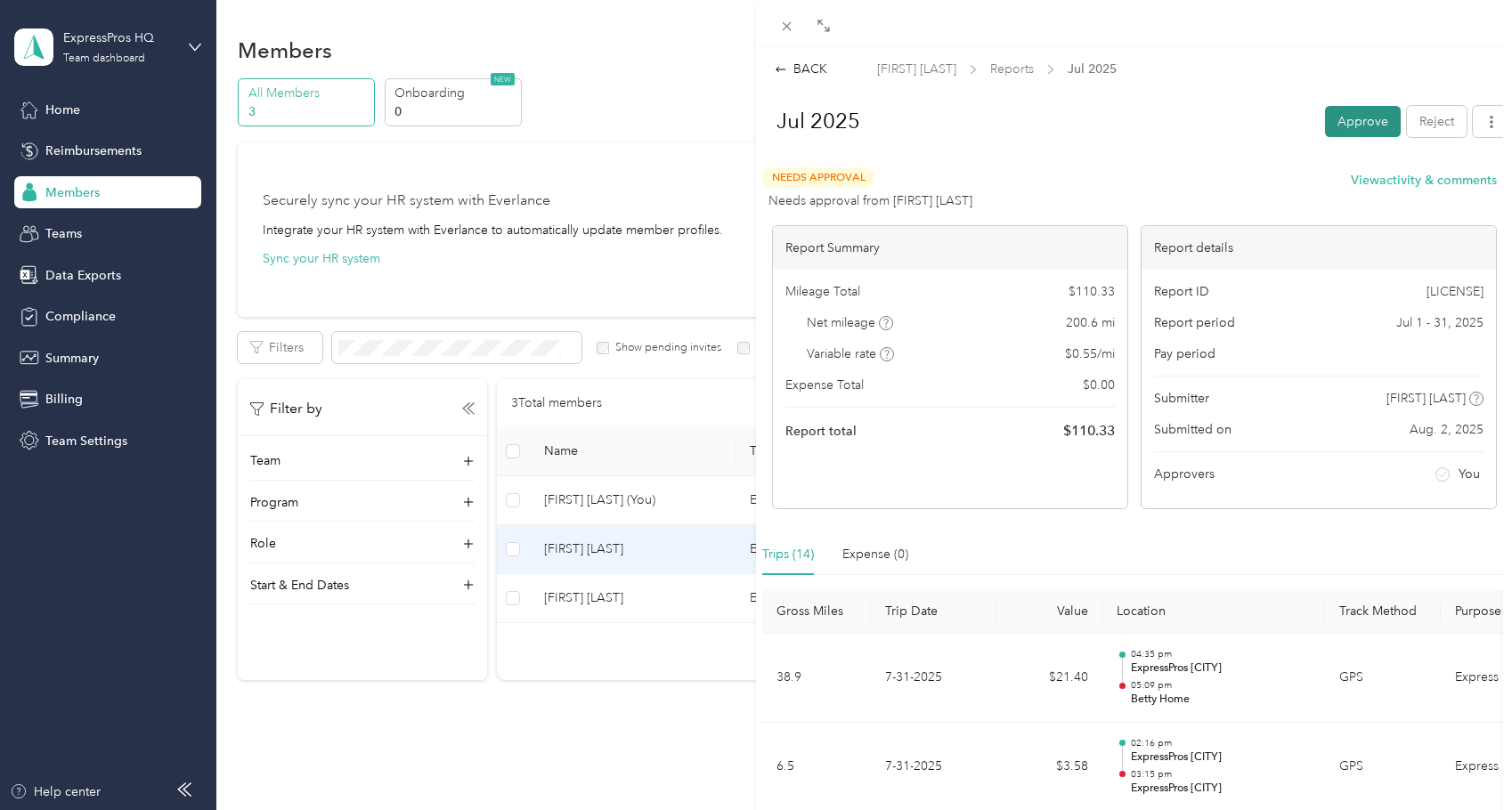 click on "Approve" at bounding box center (1362, 121) 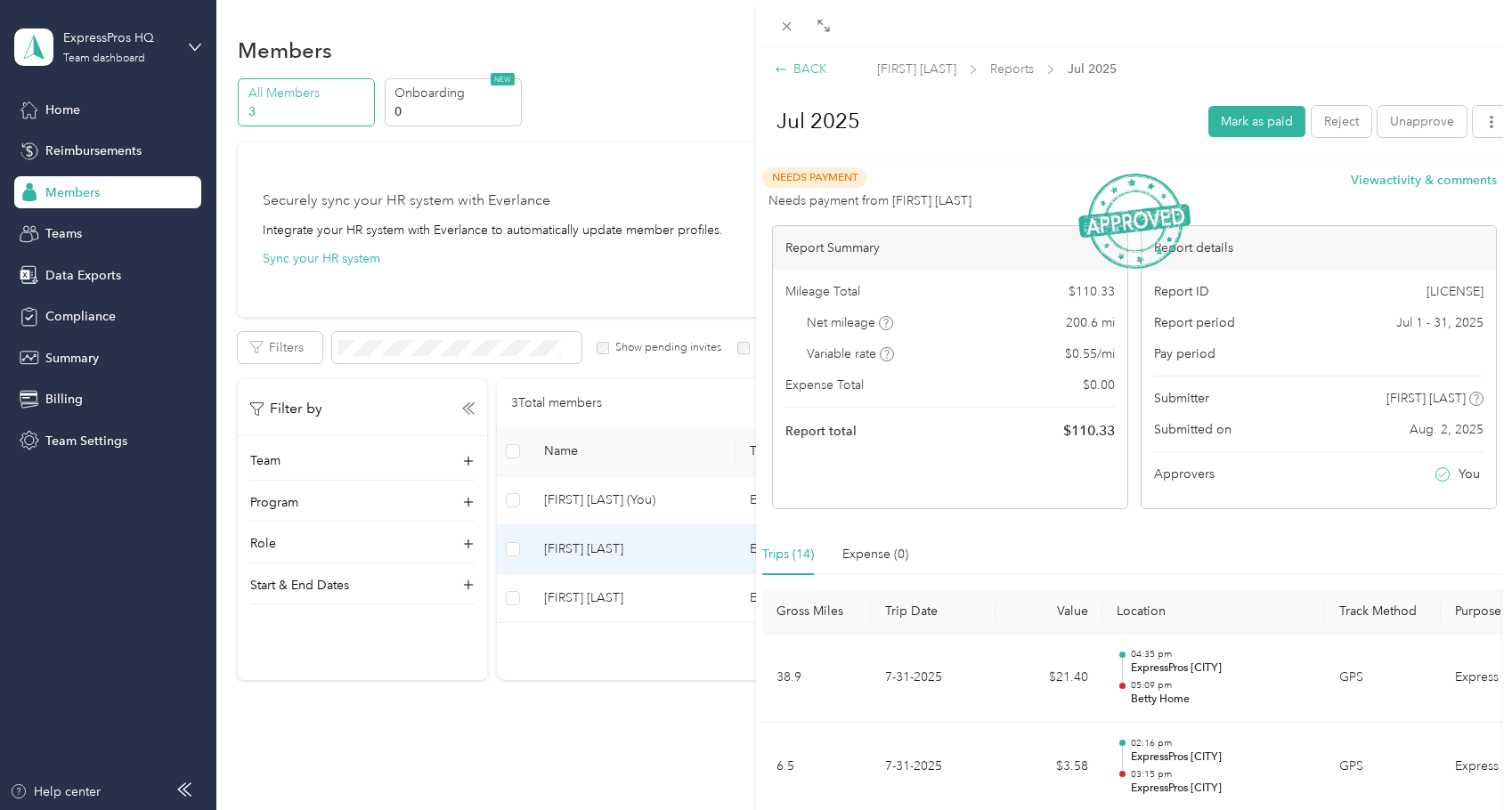 click on "BACK" at bounding box center [801, 69] 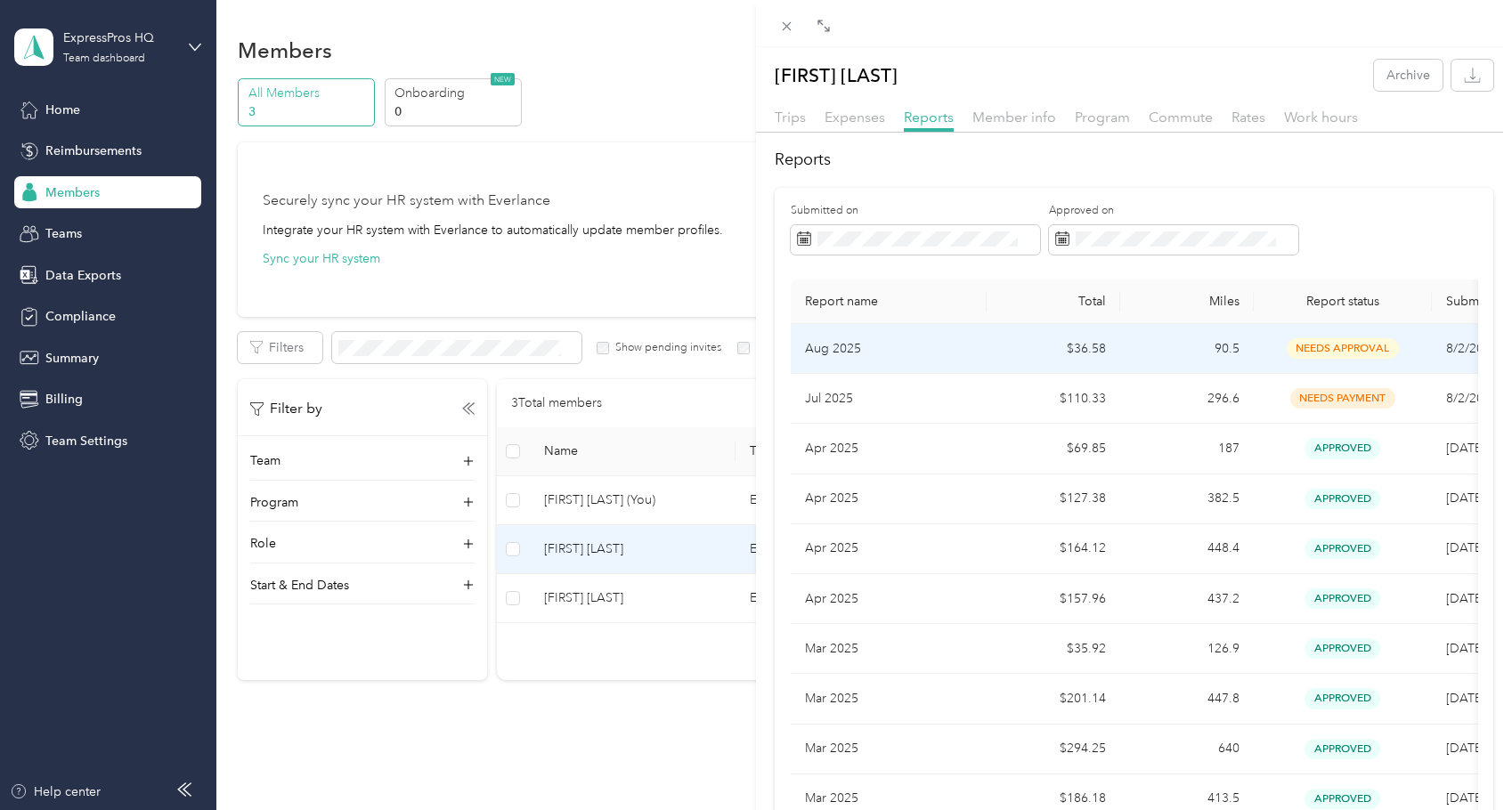 click on "$36.58" at bounding box center (1053, 349) 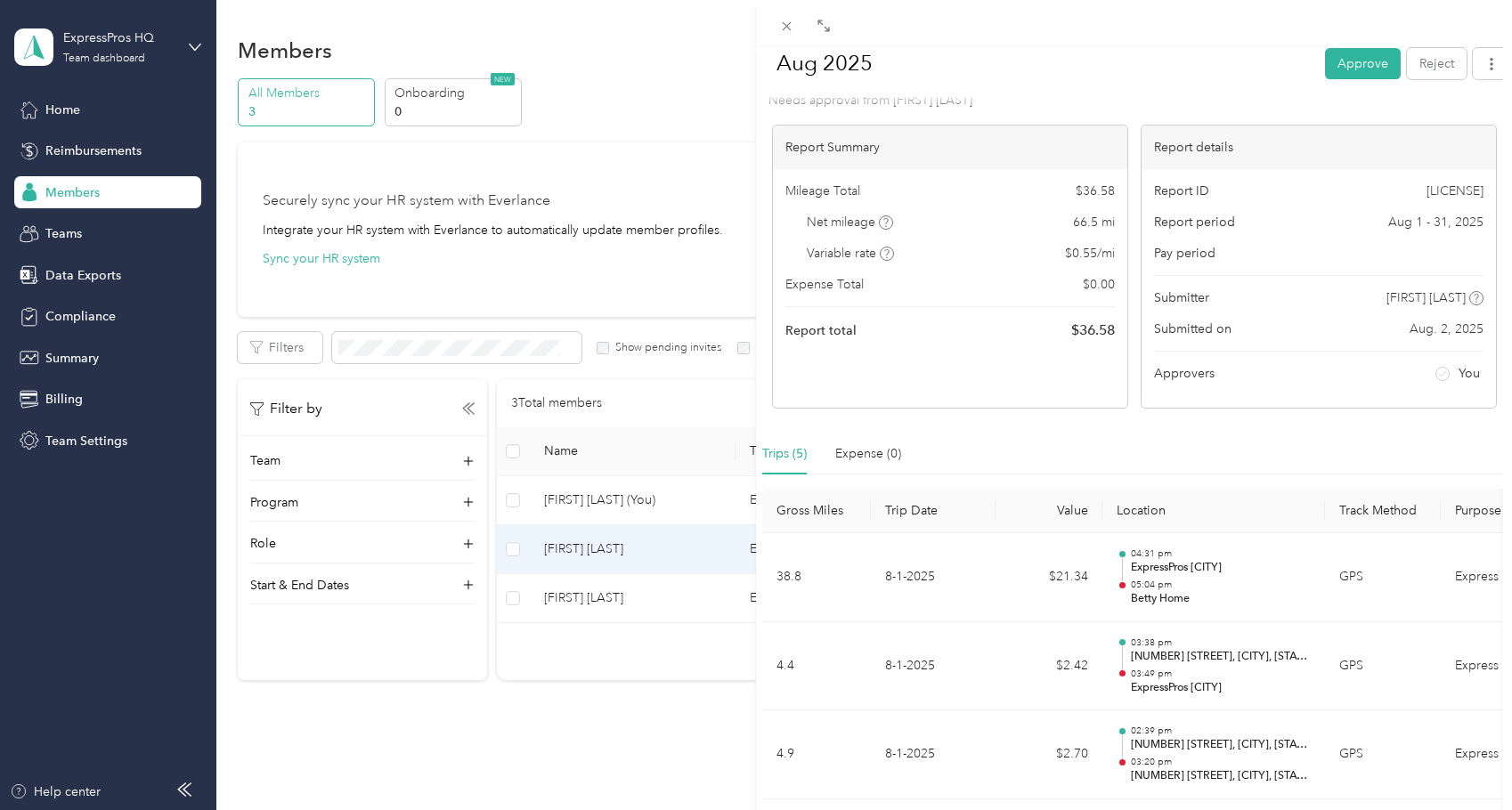 scroll, scrollTop: 78, scrollLeft: 0, axis: vertical 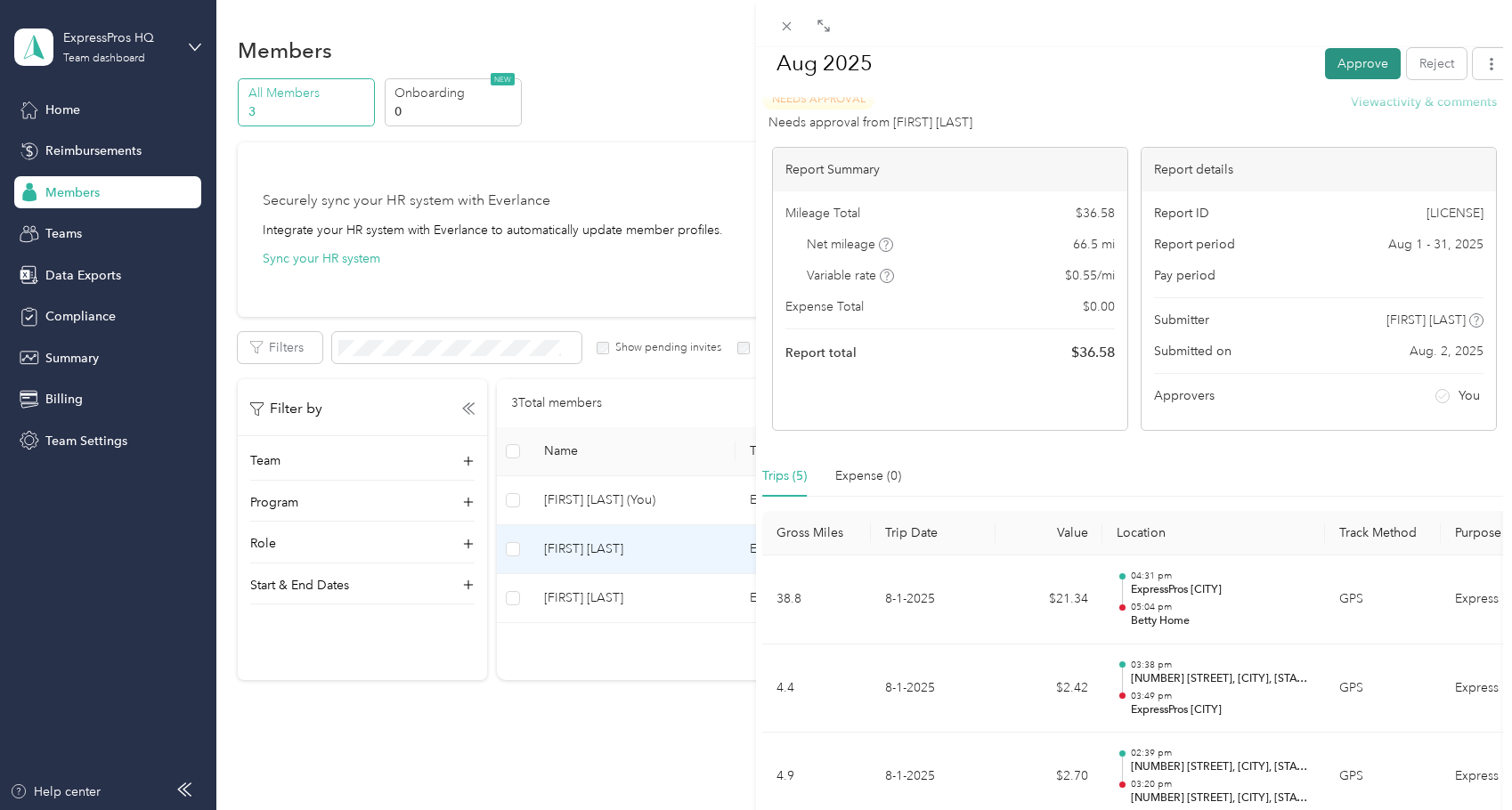 click on "Approve" at bounding box center (1362, 62) 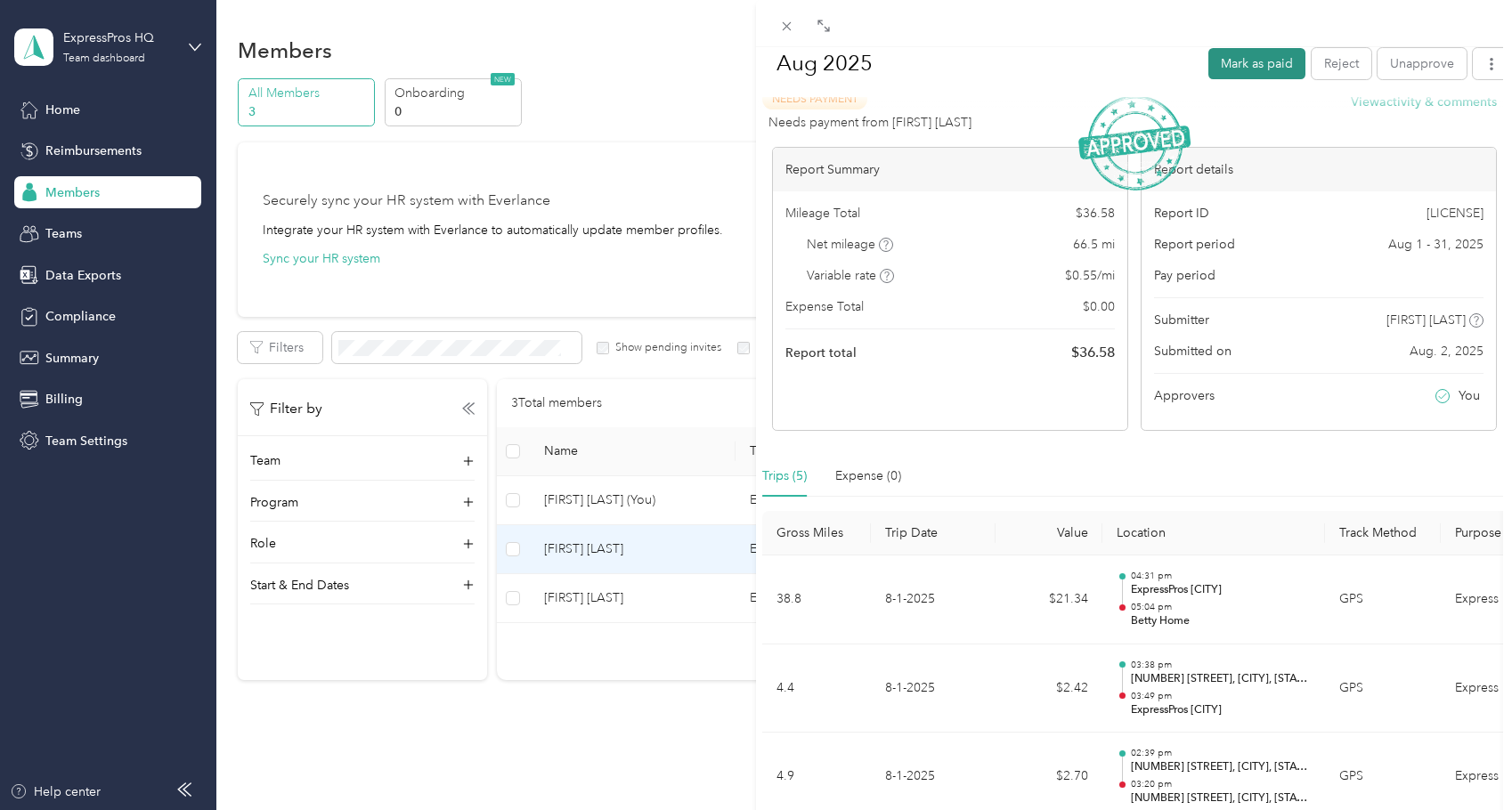 click on "Mark as paid" at bounding box center [1256, 62] 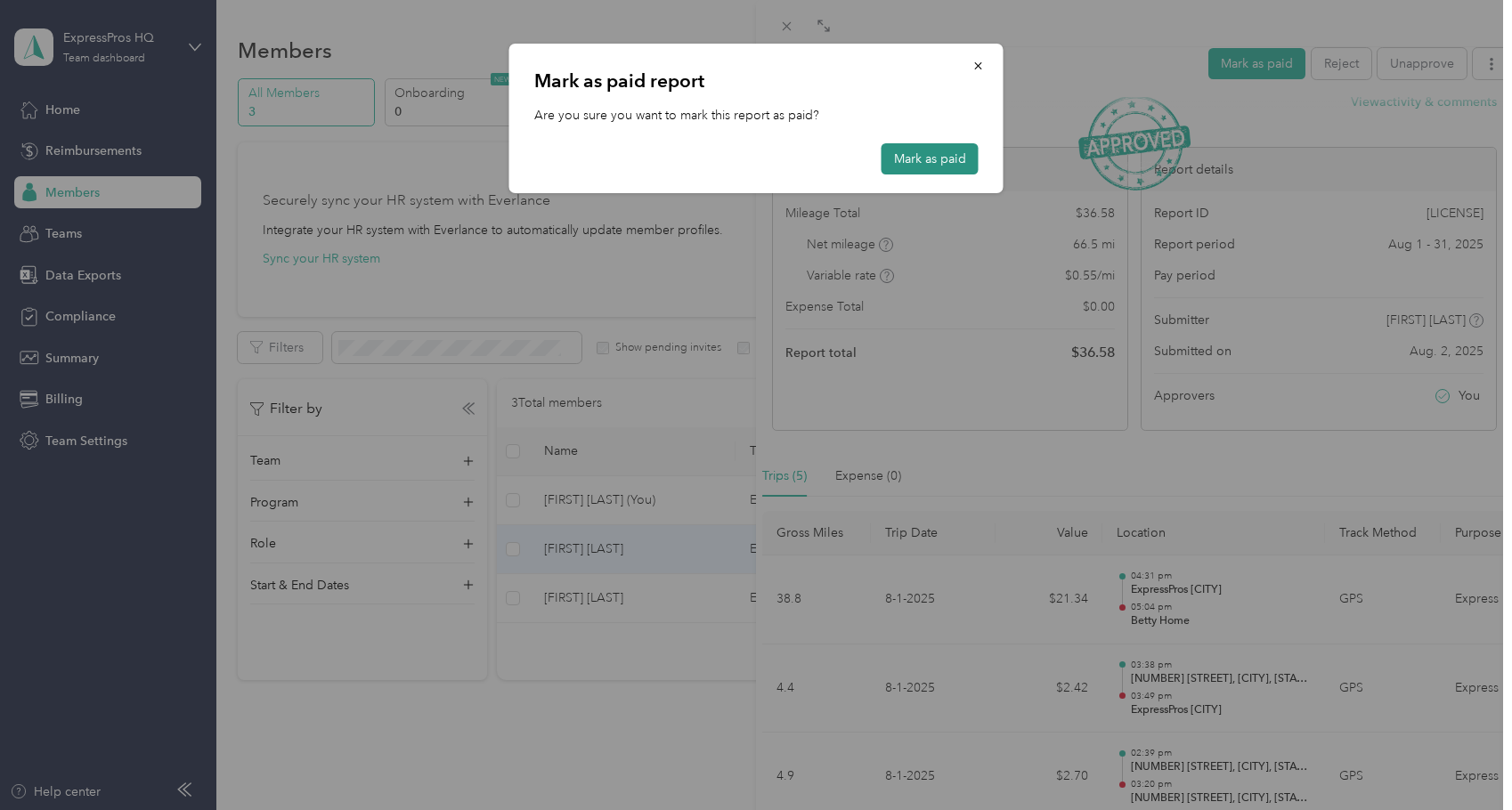 click on "Mark as paid" at bounding box center (930, 158) 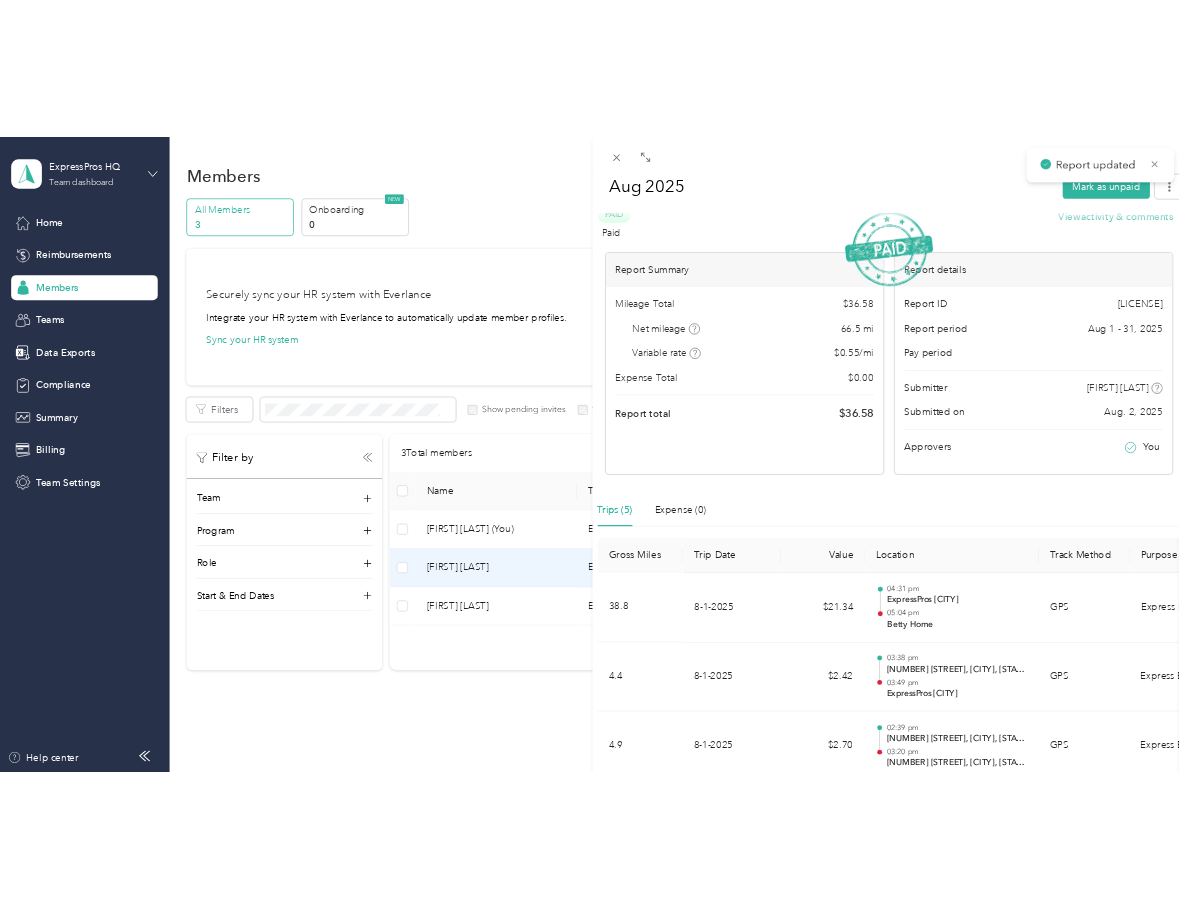 scroll, scrollTop: 0, scrollLeft: 0, axis: both 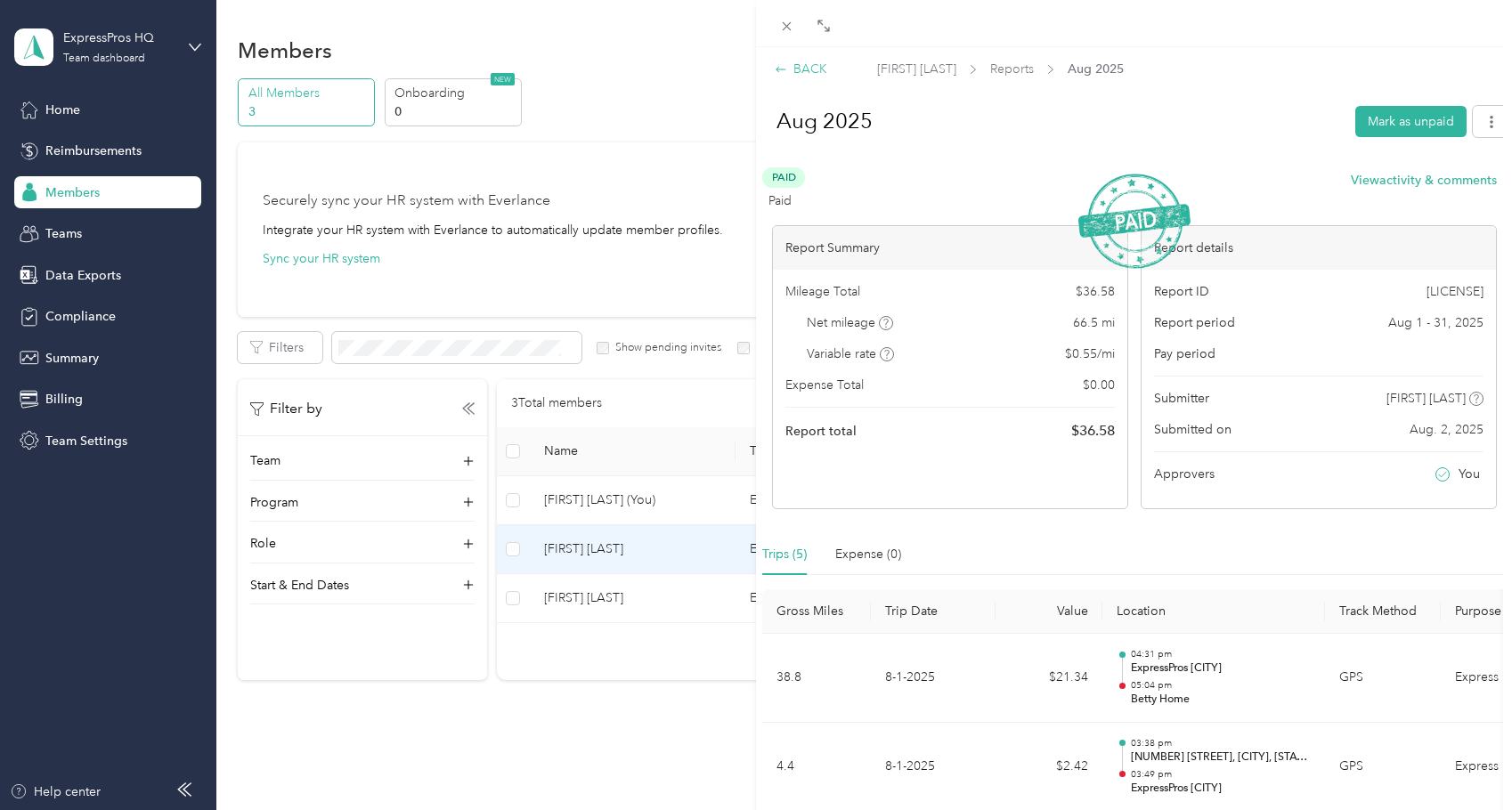 click on "BACK" at bounding box center [801, 69] 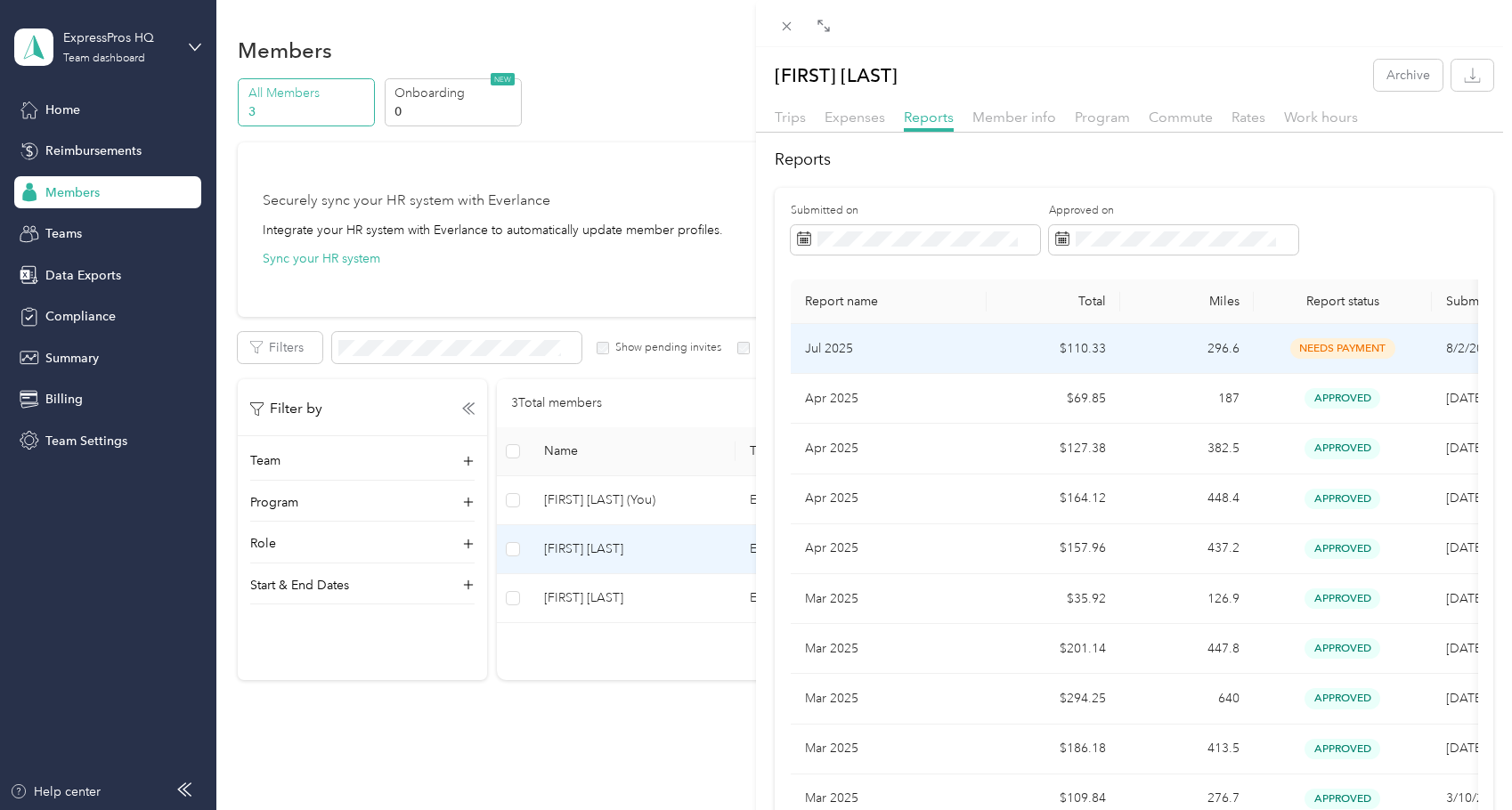 click on "296.6" at bounding box center (1187, 349) 